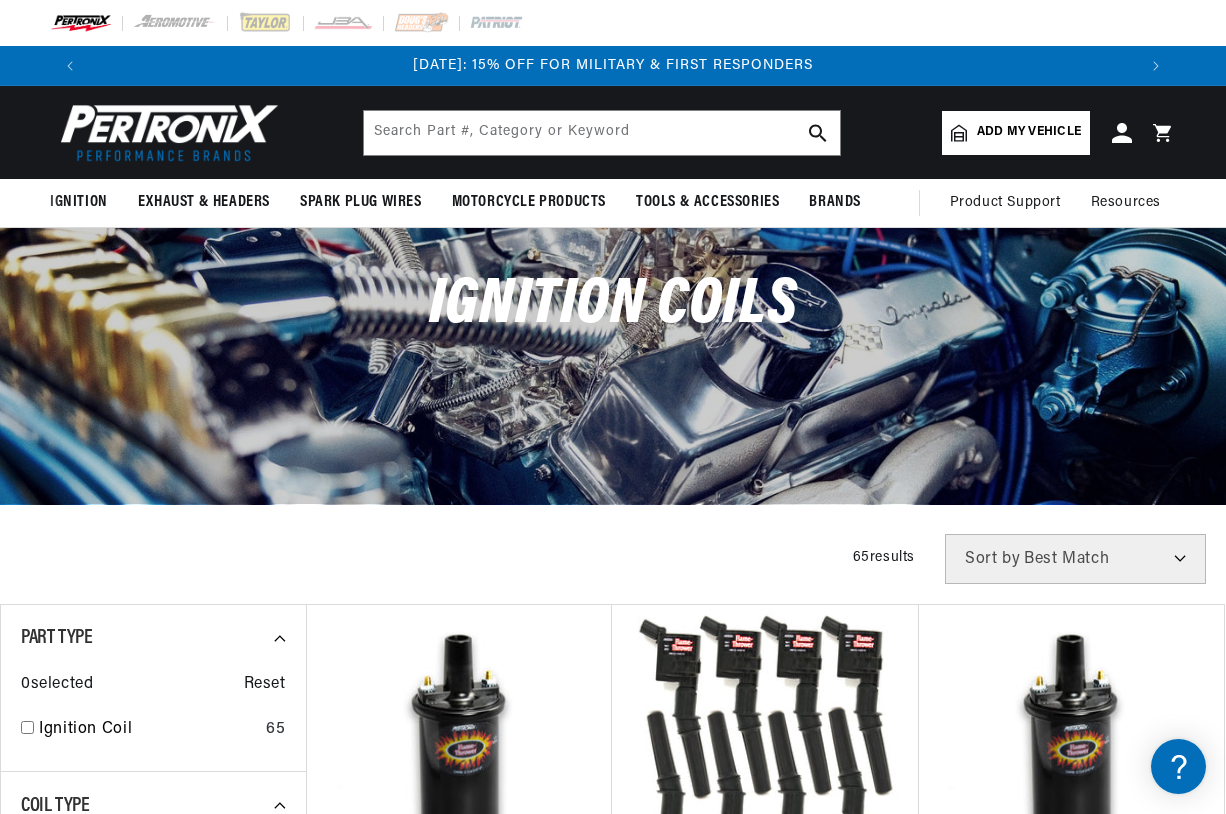 scroll, scrollTop: 0, scrollLeft: 0, axis: both 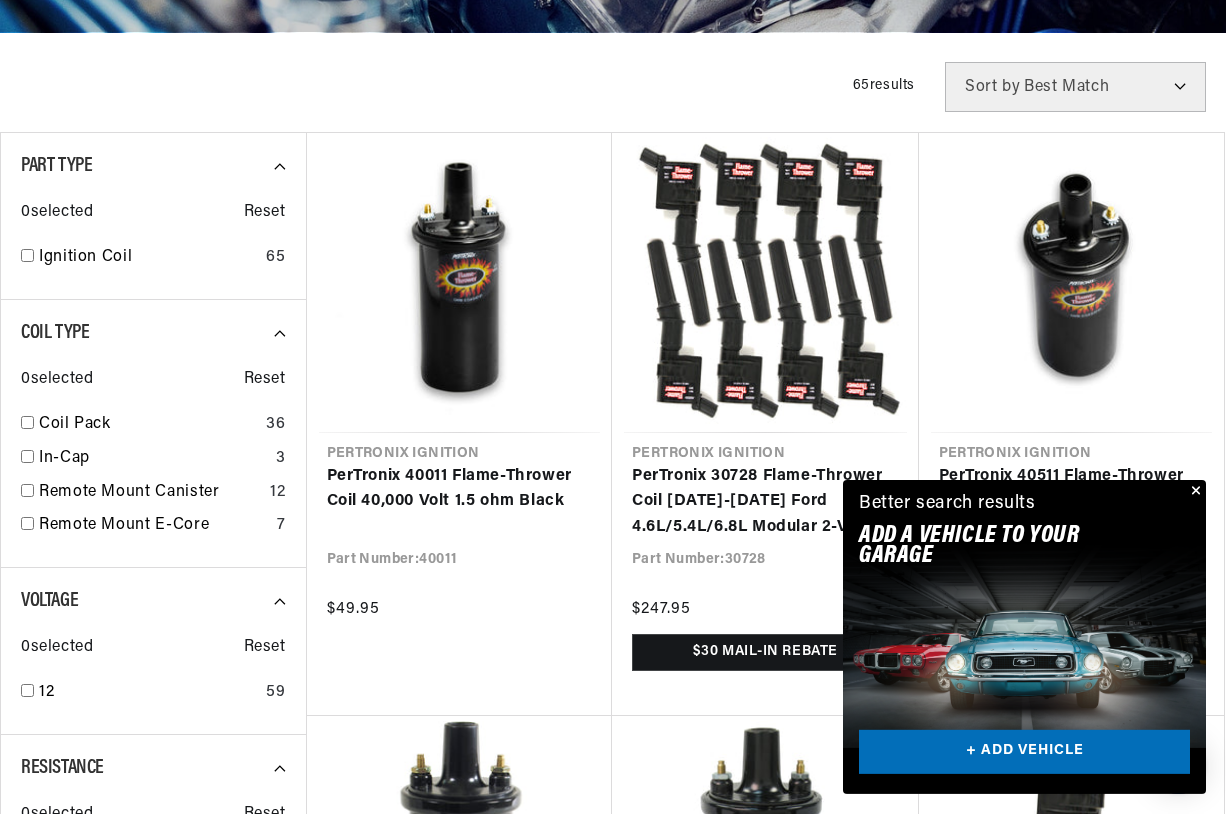 drag, startPoint x: 1197, startPoint y: 484, endPoint x: 1124, endPoint y: 527, distance: 84.723076 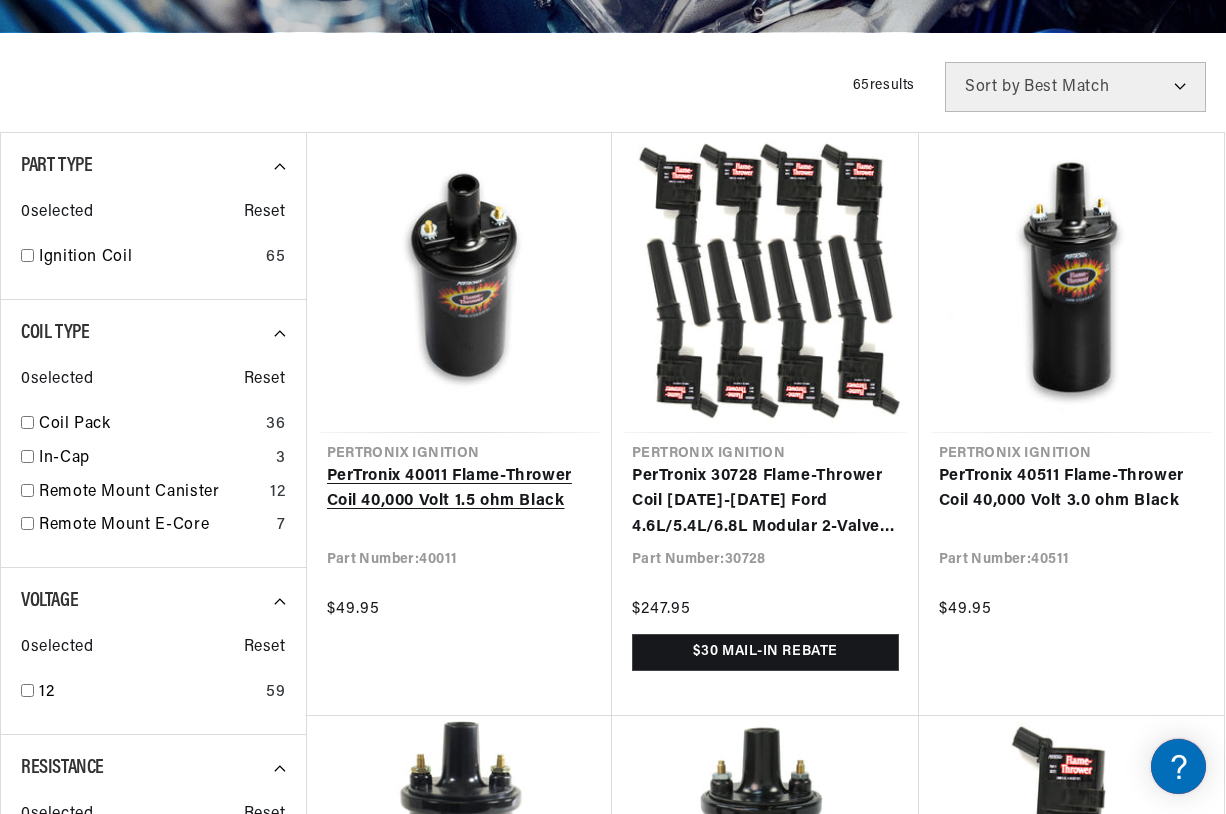 scroll, scrollTop: 0, scrollLeft: 1046, axis: horizontal 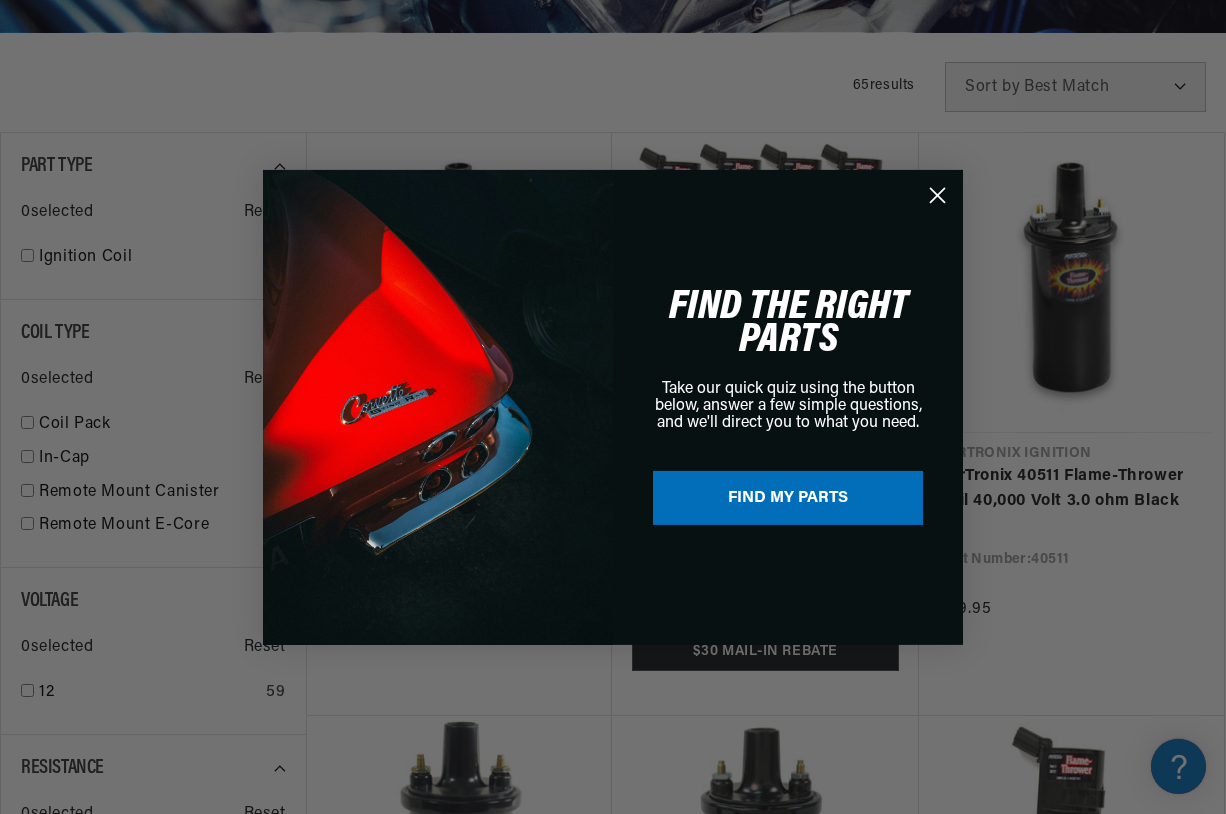 click 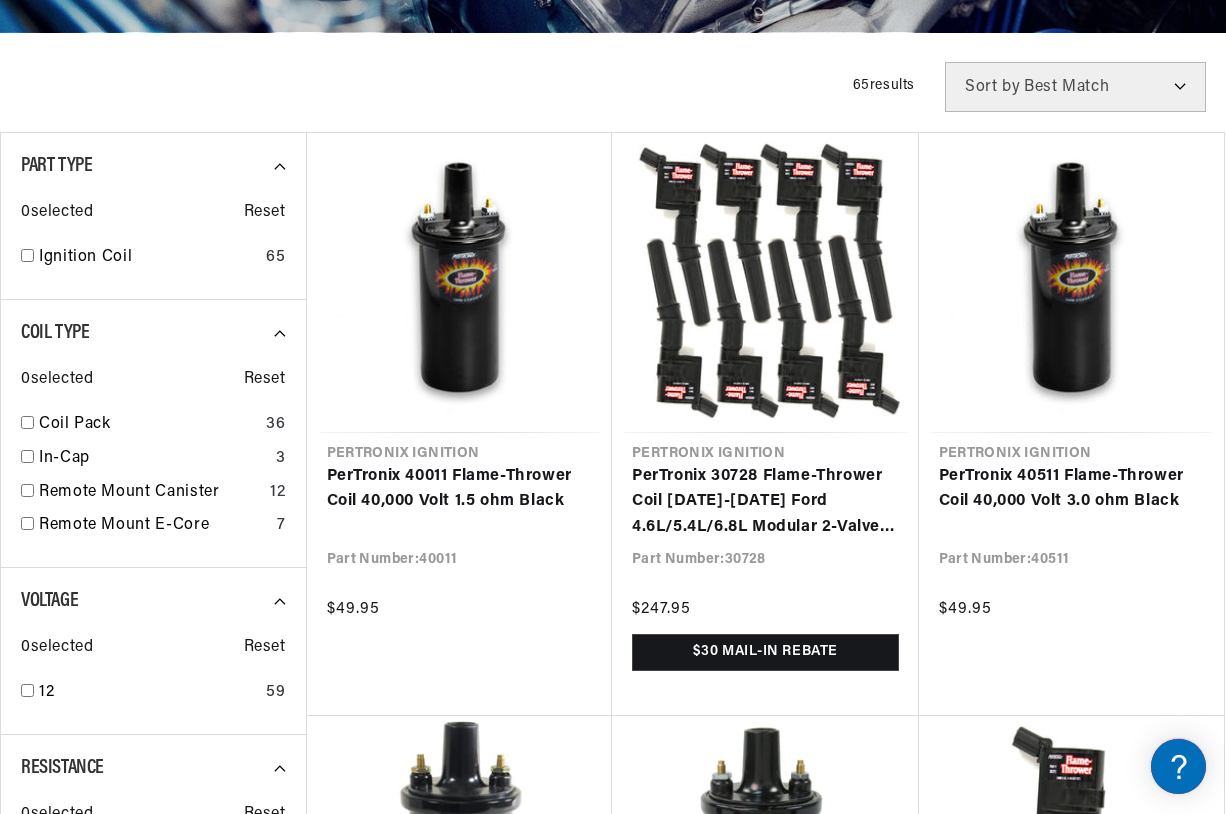 scroll, scrollTop: 0, scrollLeft: 2092, axis: horizontal 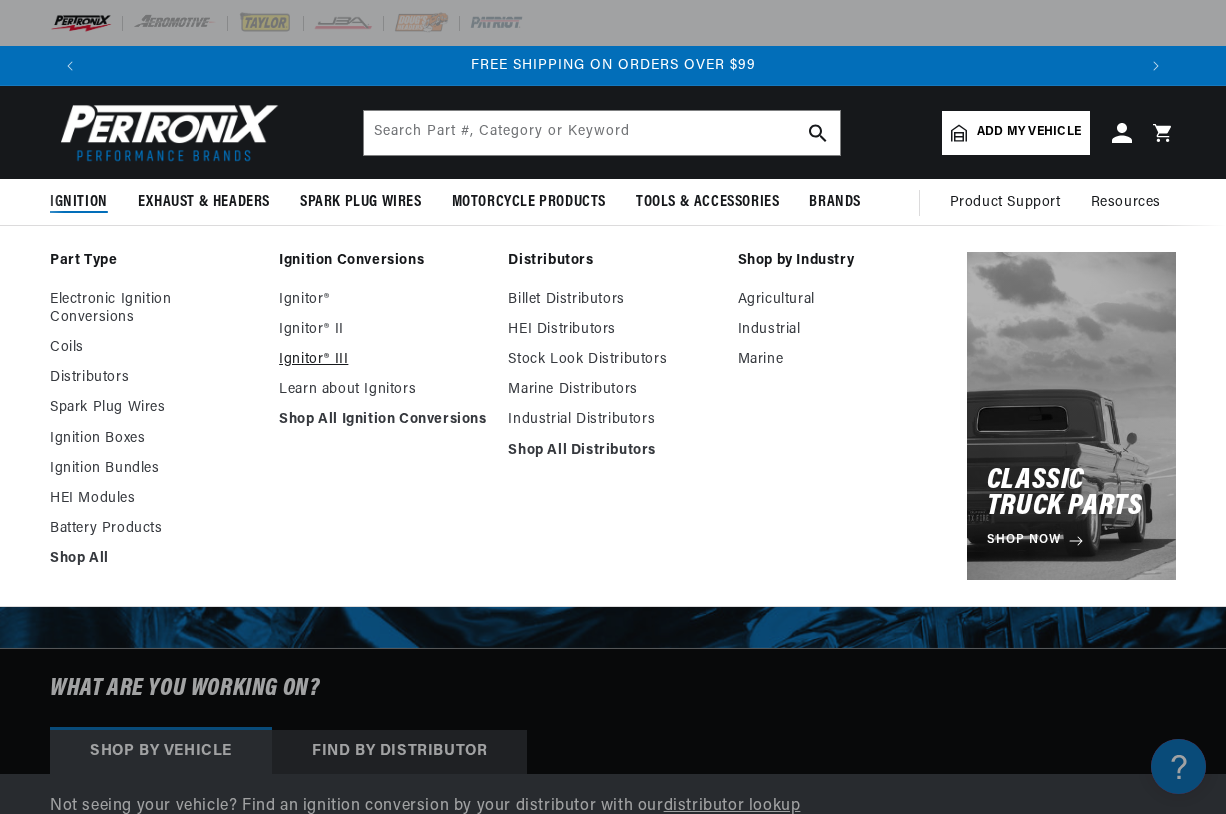 click on "Ignitor® III" at bounding box center [383, 360] 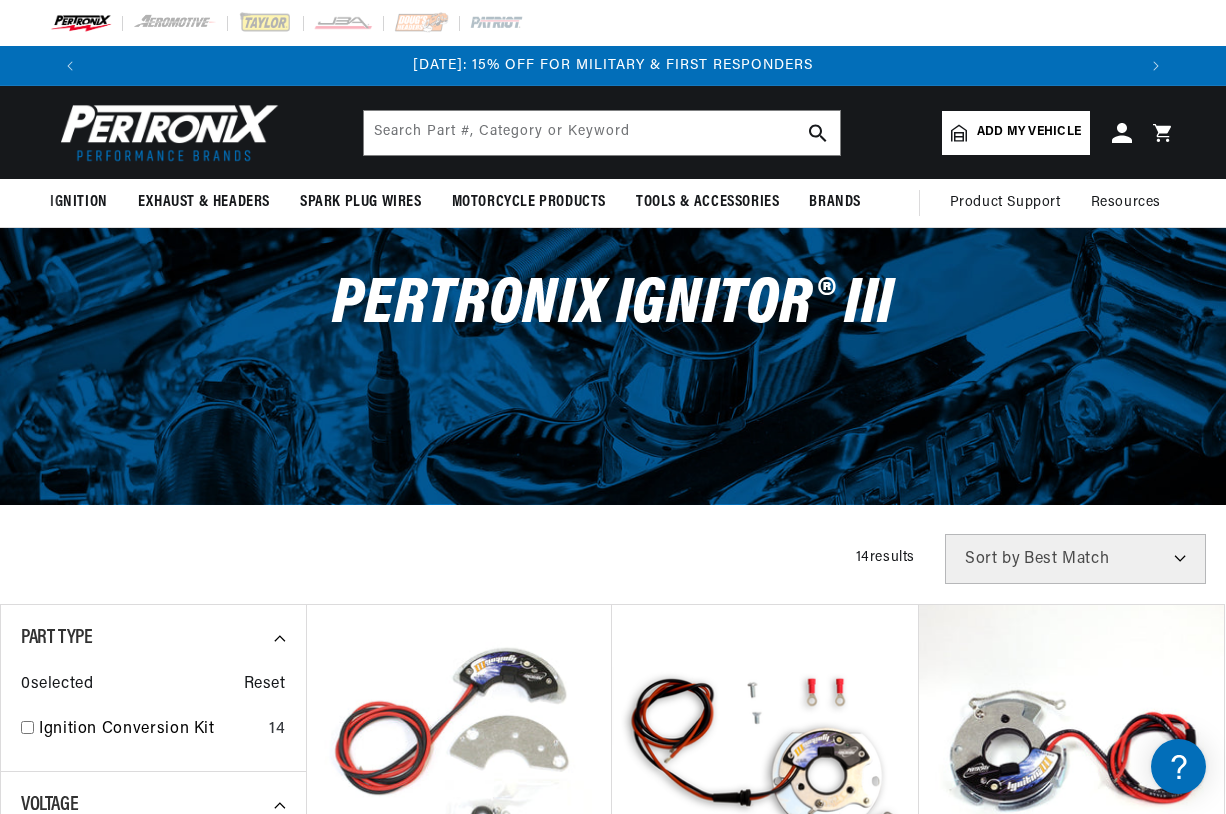 scroll, scrollTop: 0, scrollLeft: 0, axis: both 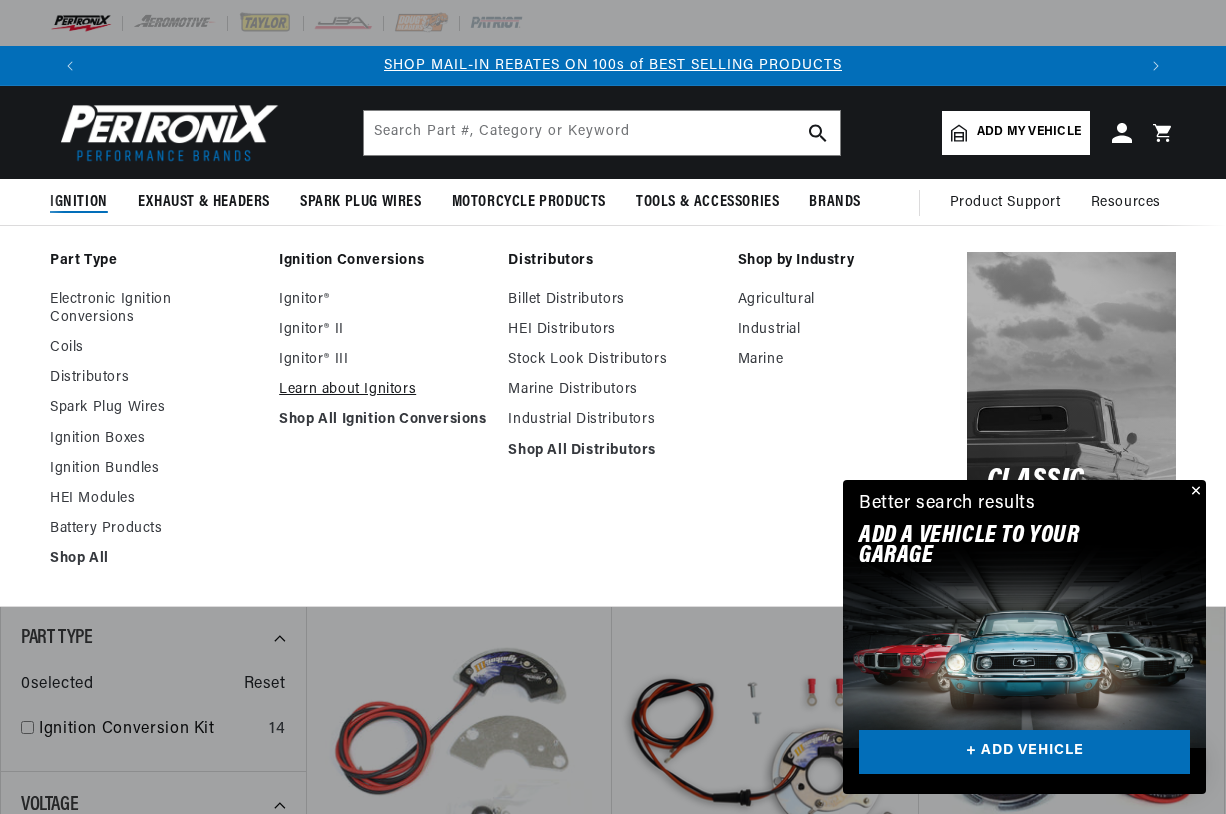 click on "Learn about Ignitors" at bounding box center [383, 390] 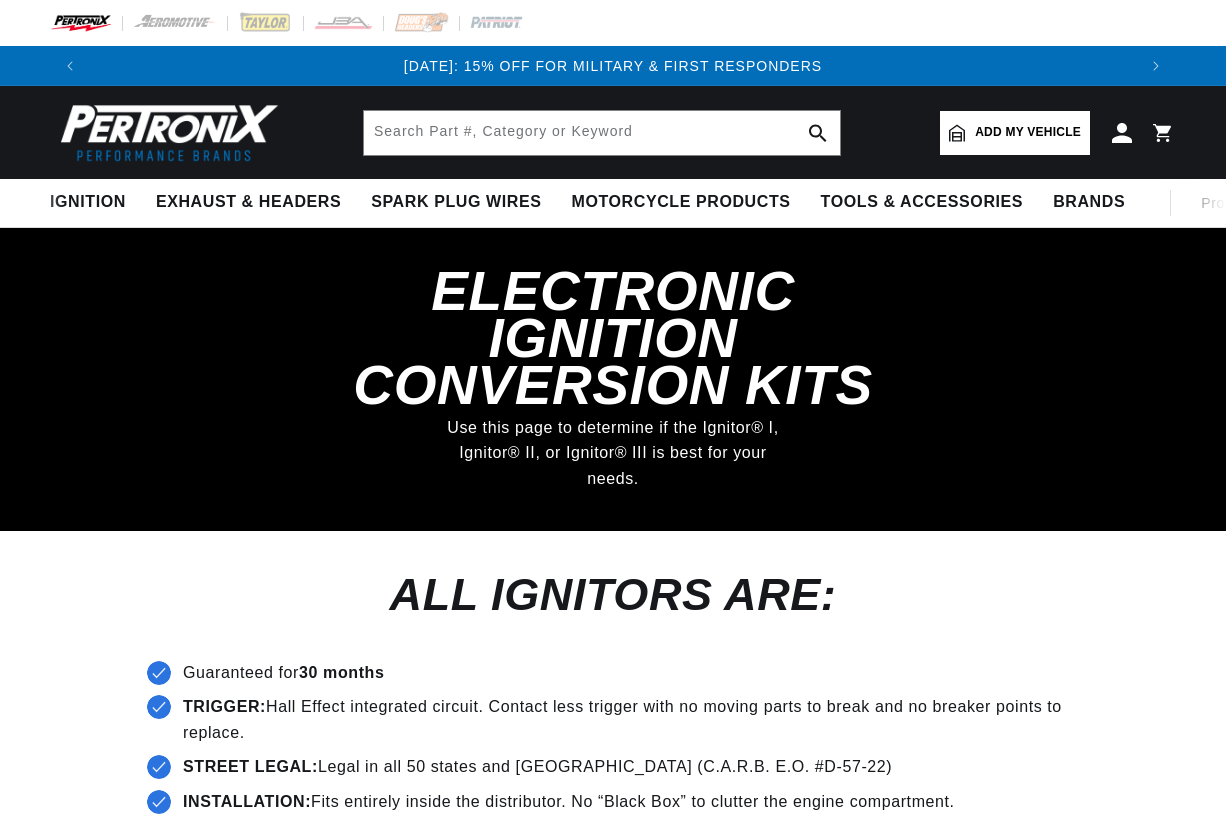 scroll, scrollTop: 0, scrollLeft: 0, axis: both 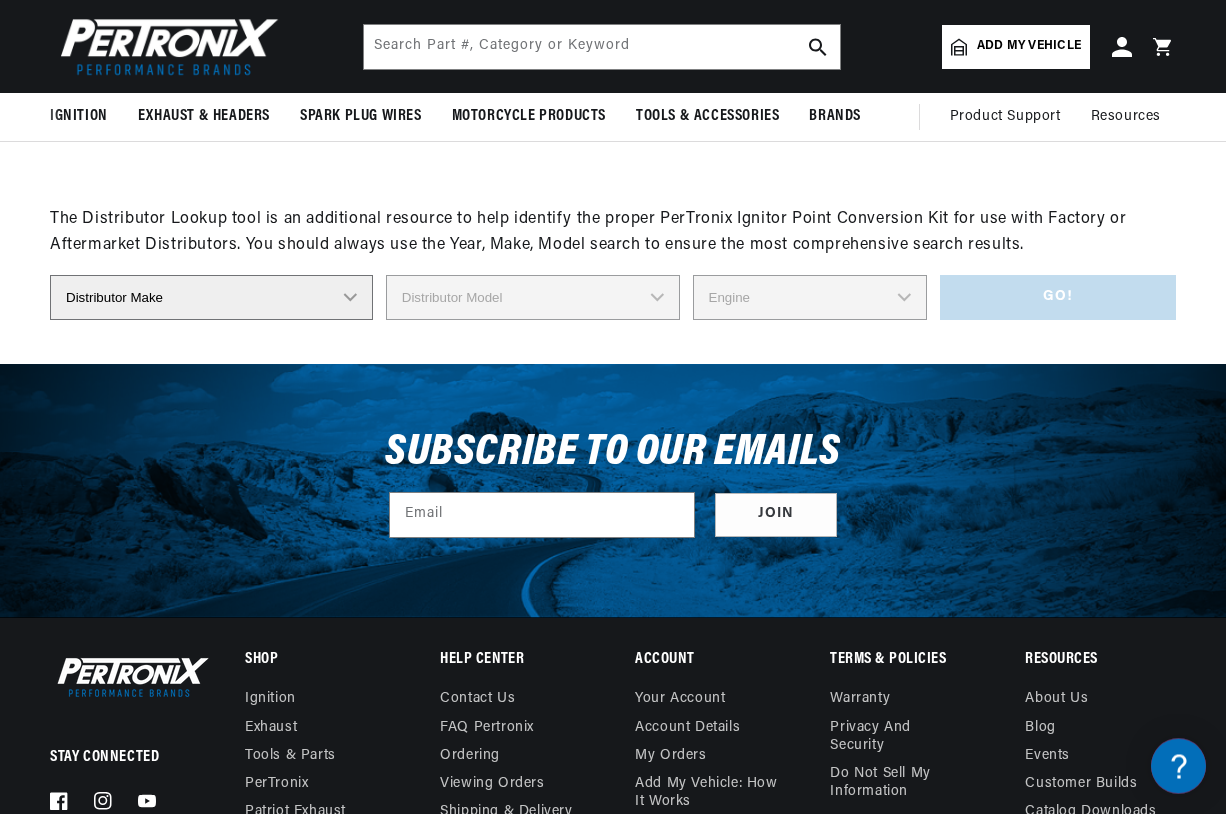 click on "Distributor Make
Accel Aldon Autolite Bosch Century Chrysler Clark Colt Continental Delco Ducellier Ford Hitachi Holley IHC Lucas Mallory Marelli Mazda Mercruiser Mitsubishi Nippondenso North Eastern Electric Perkins Prestolite SEV Sev Marchal Waukesha Wico Wisconsin" at bounding box center (211, 298) 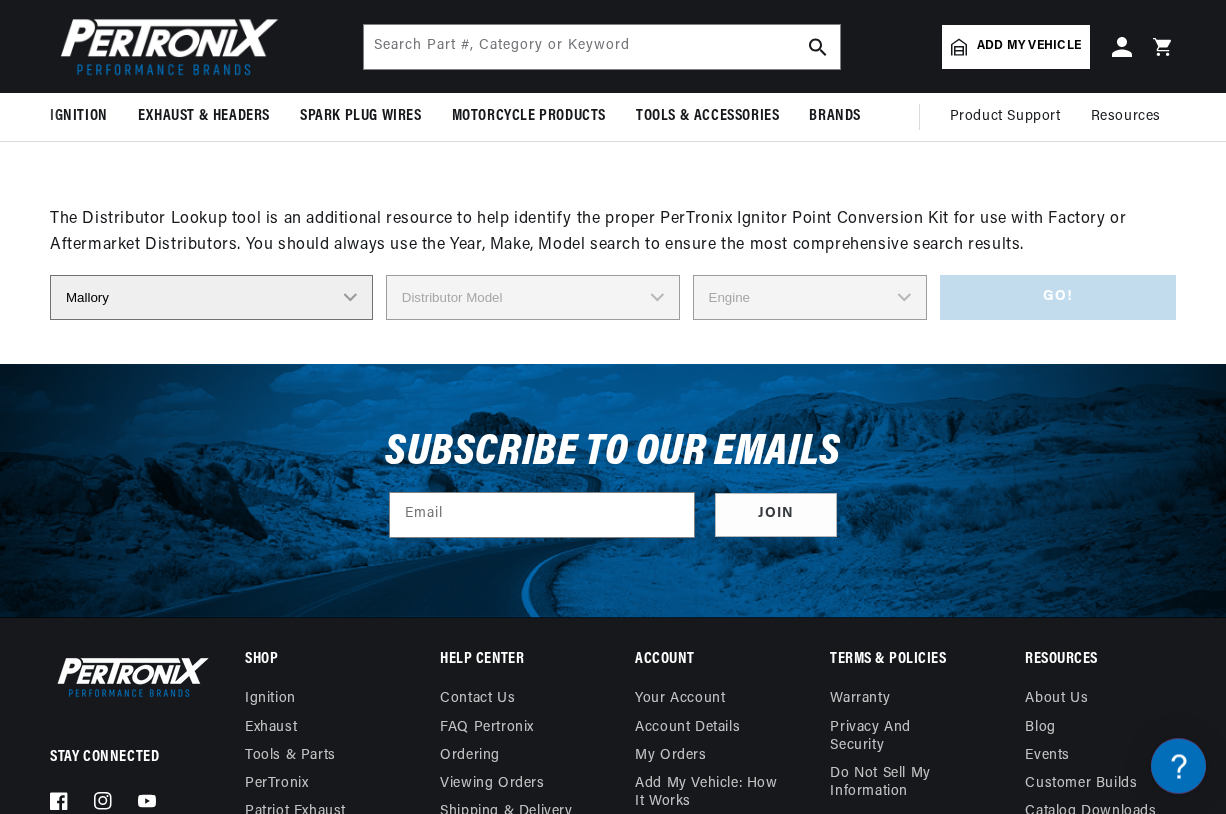 click on "Mallory" at bounding box center (0, 0) 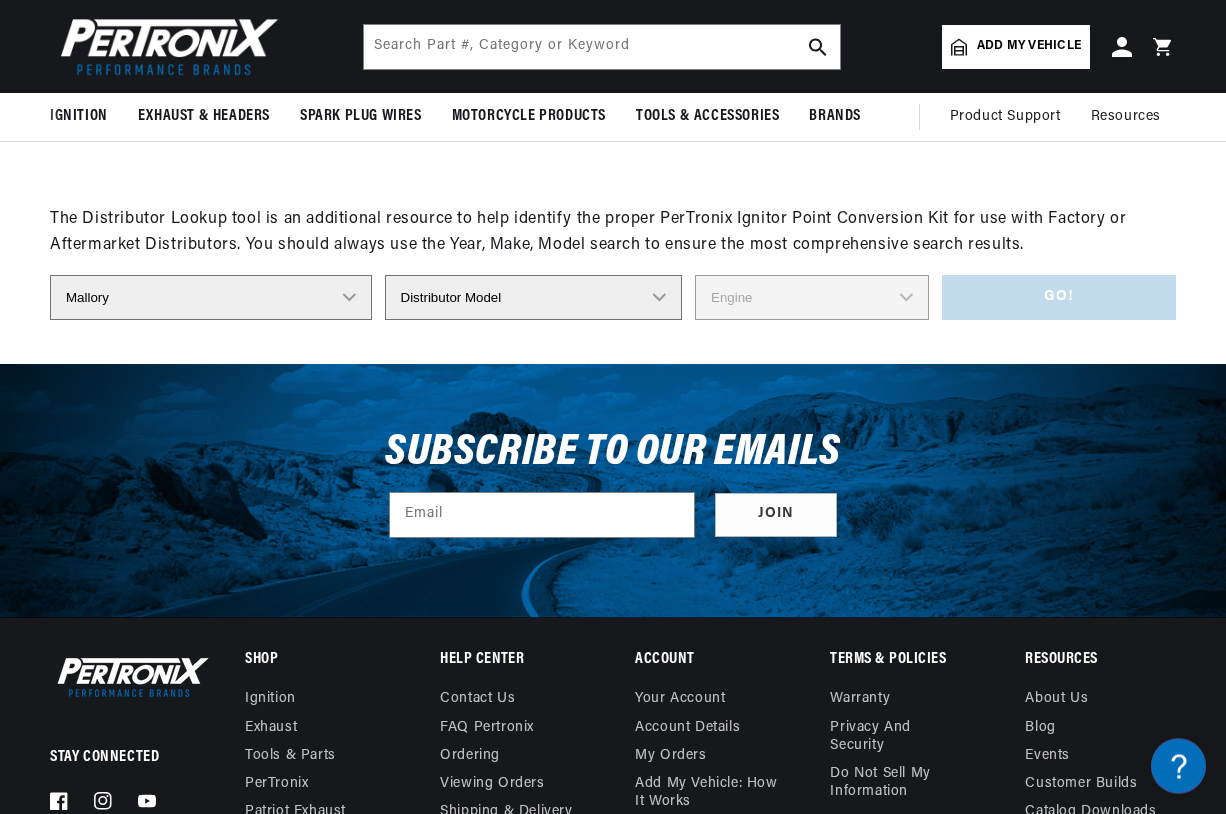click on "Distributor Model
381775 384193 980680 981659 3538701 23 Series (4 CYL) 23 Series (6 CYL) 24 Series (4 CYL) 24 Series (6 CYL) 25 Series (8 CYL) 26 Series (8 CYL) 37 Series 38 Series 47 Series COMP9000 YC Series YC310HP YC336C YCM Series YCM325A YCM343D YD SERIES YL Series YL414D YL664A YL670AV YL679A YLU Series YS621CV YSM621CV ZC292F ZC343HP" at bounding box center [534, 298] 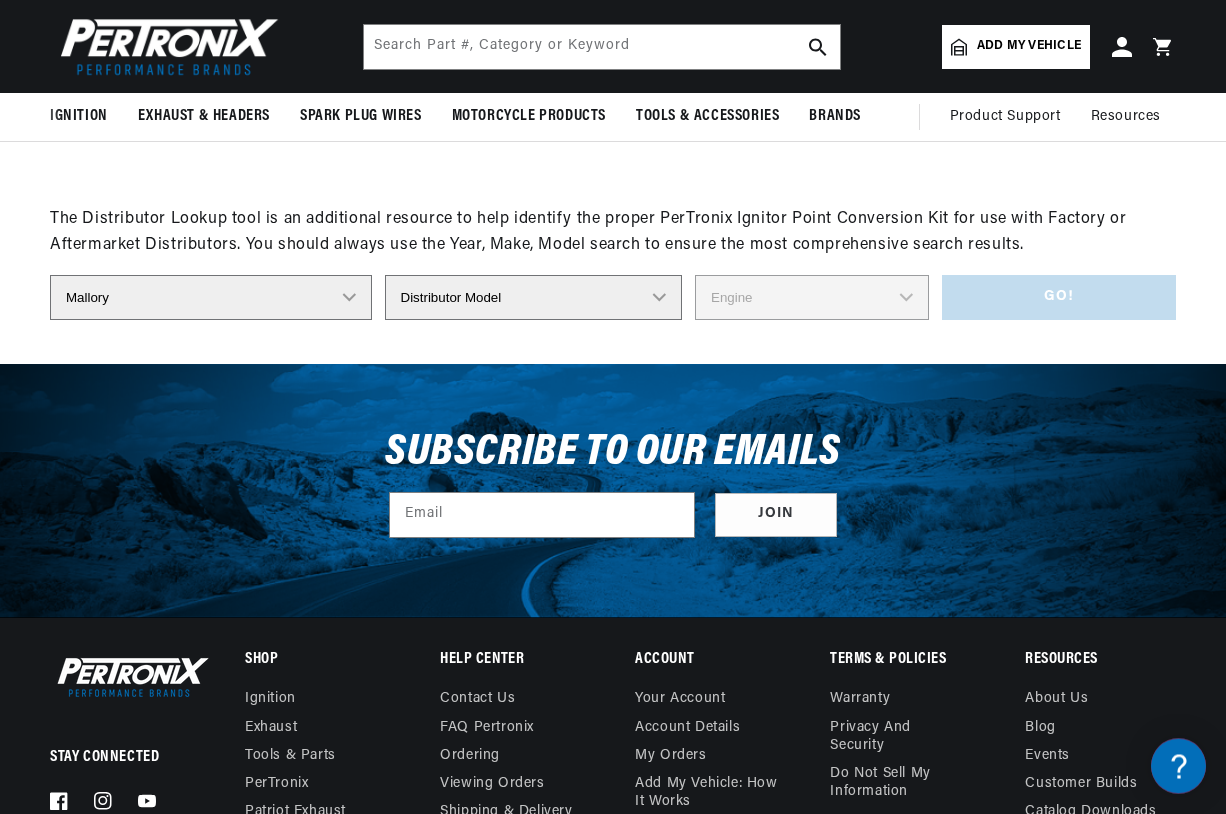 select on "YL Series" 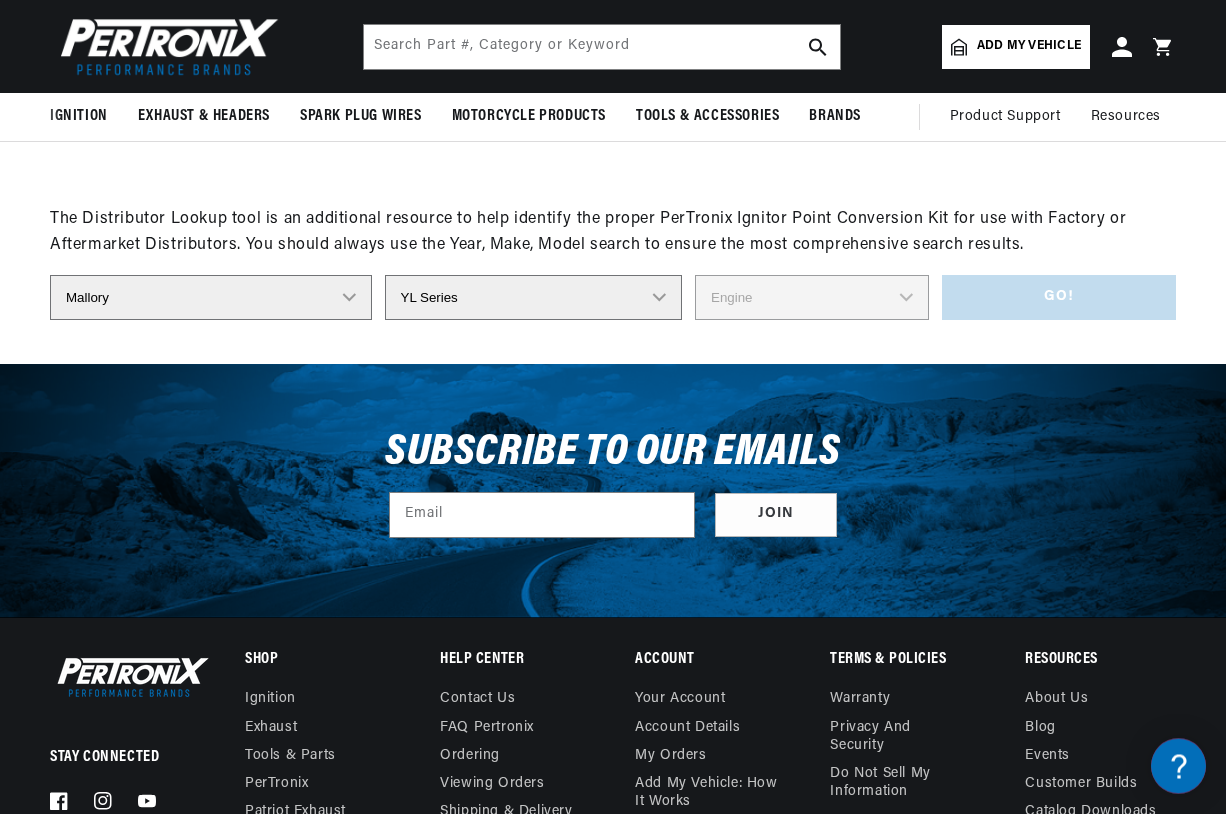 click on "YL Series" at bounding box center [0, 0] 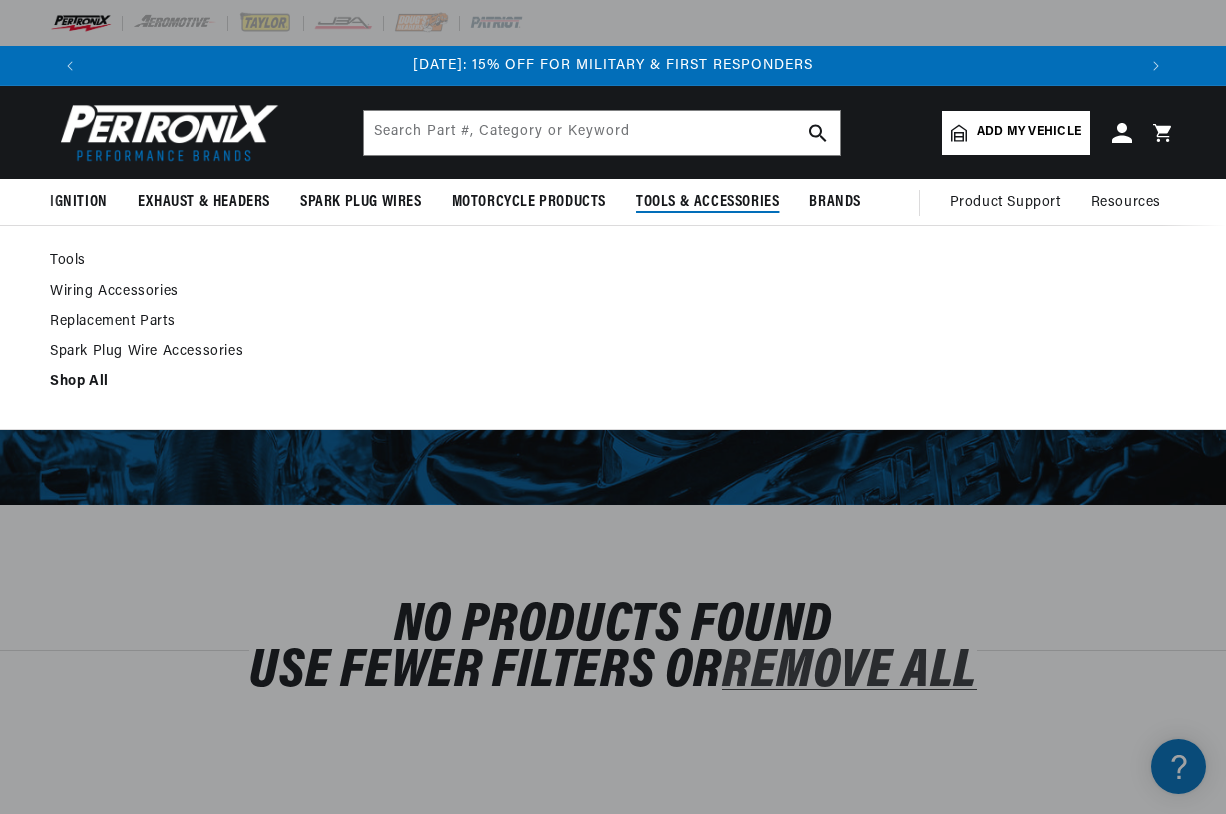 scroll, scrollTop: 0, scrollLeft: 0, axis: both 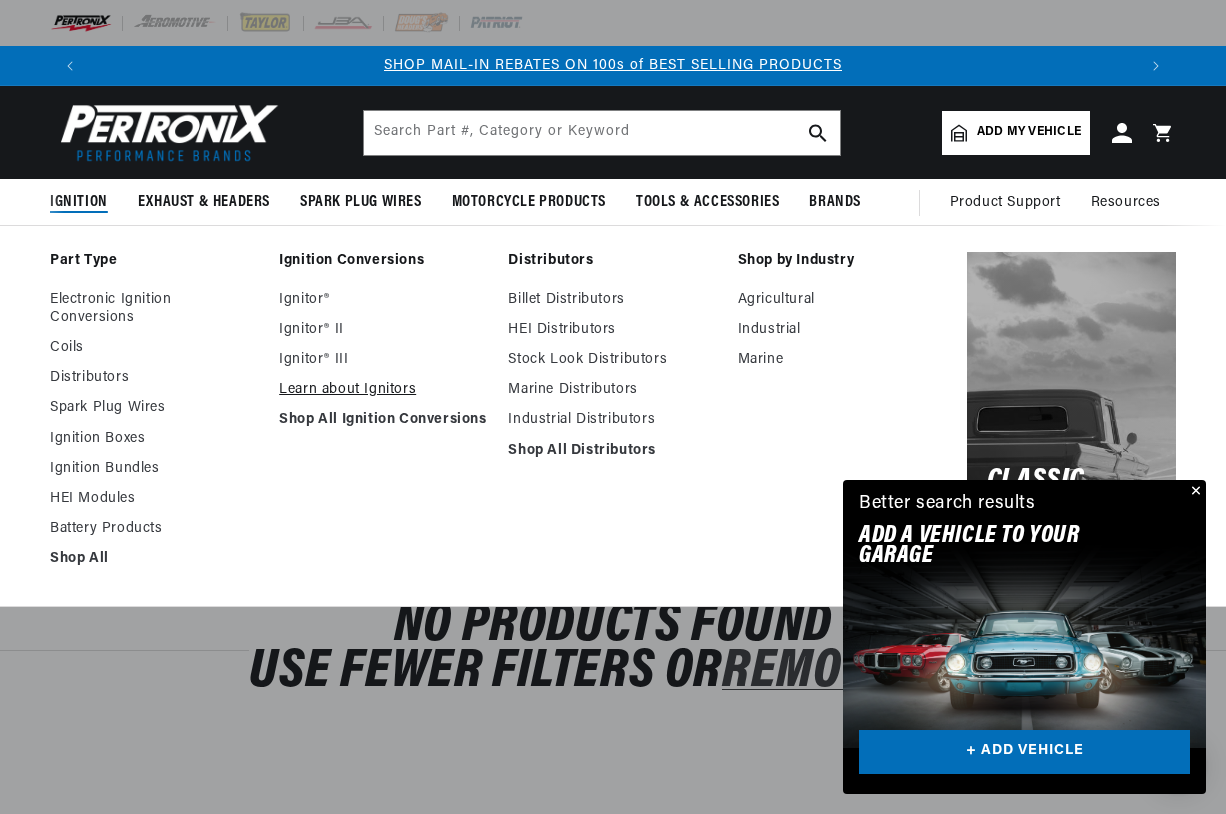 click on "Learn about Ignitors" at bounding box center (383, 390) 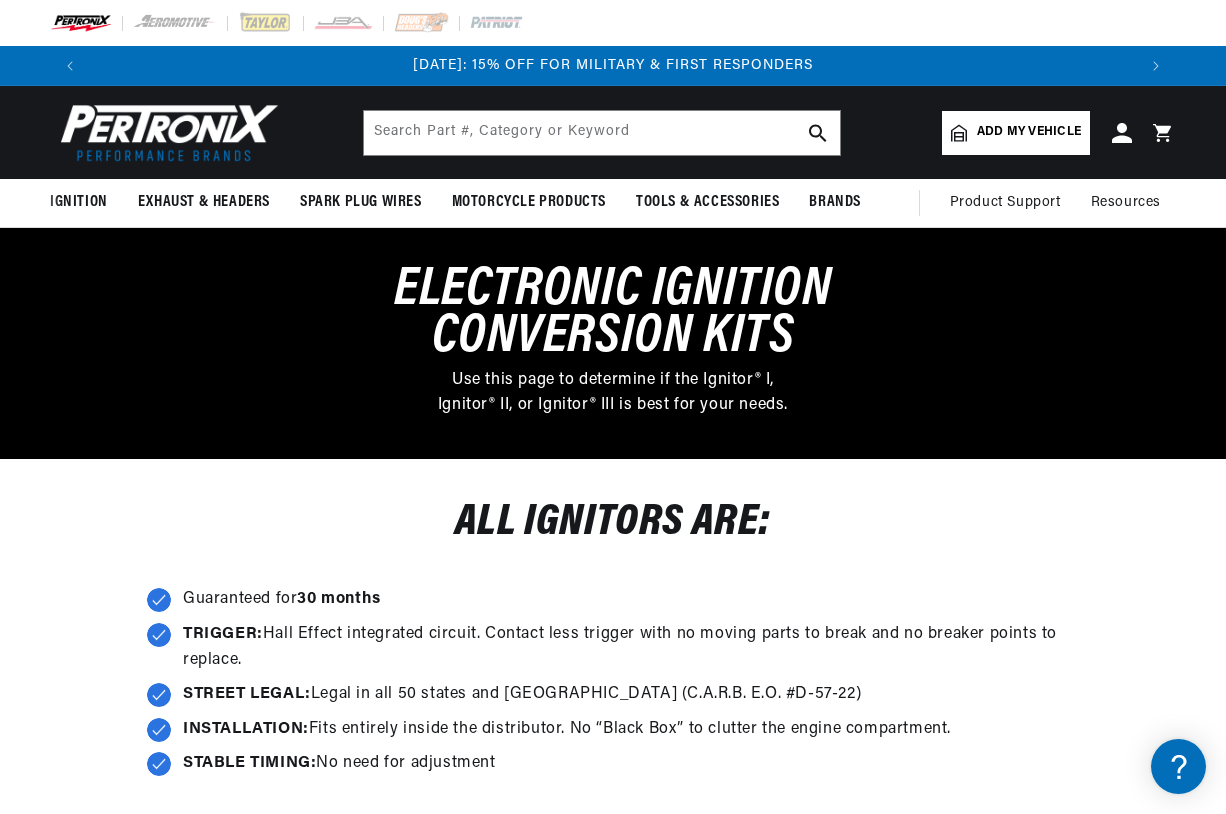 scroll, scrollTop: 0, scrollLeft: 0, axis: both 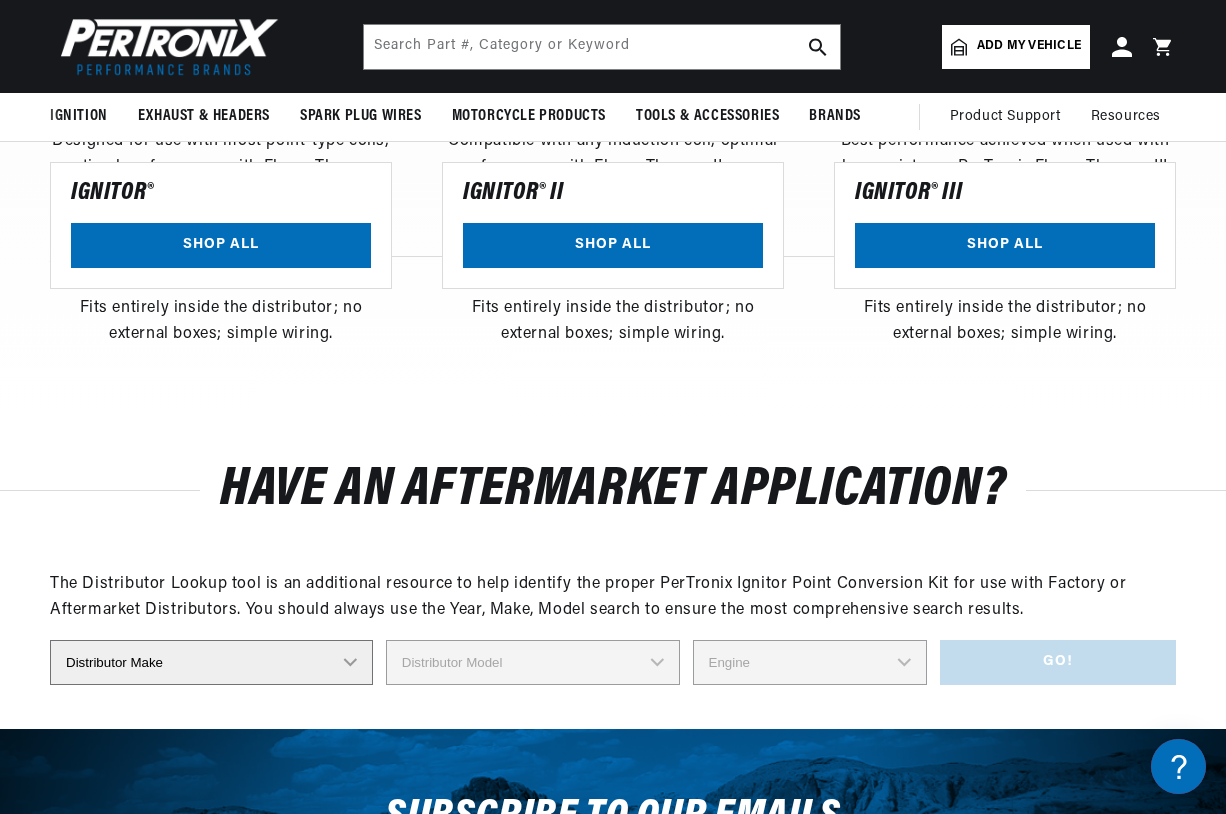 click on "Distributor Make
Accel [PERSON_NAME] Autolite Bosch Century Chrysler Clark Colt Continental Delco Ducellier Ford Hitachi [PERSON_NAME] IHC [PERSON_NAME] Marelli Mazda Mercruiser Mitsubishi Nippondenso North Eastern Electric [PERSON_NAME] Prestolite SEV Sev Marchal Waukesha Wico [US_STATE]" at bounding box center [211, 662] 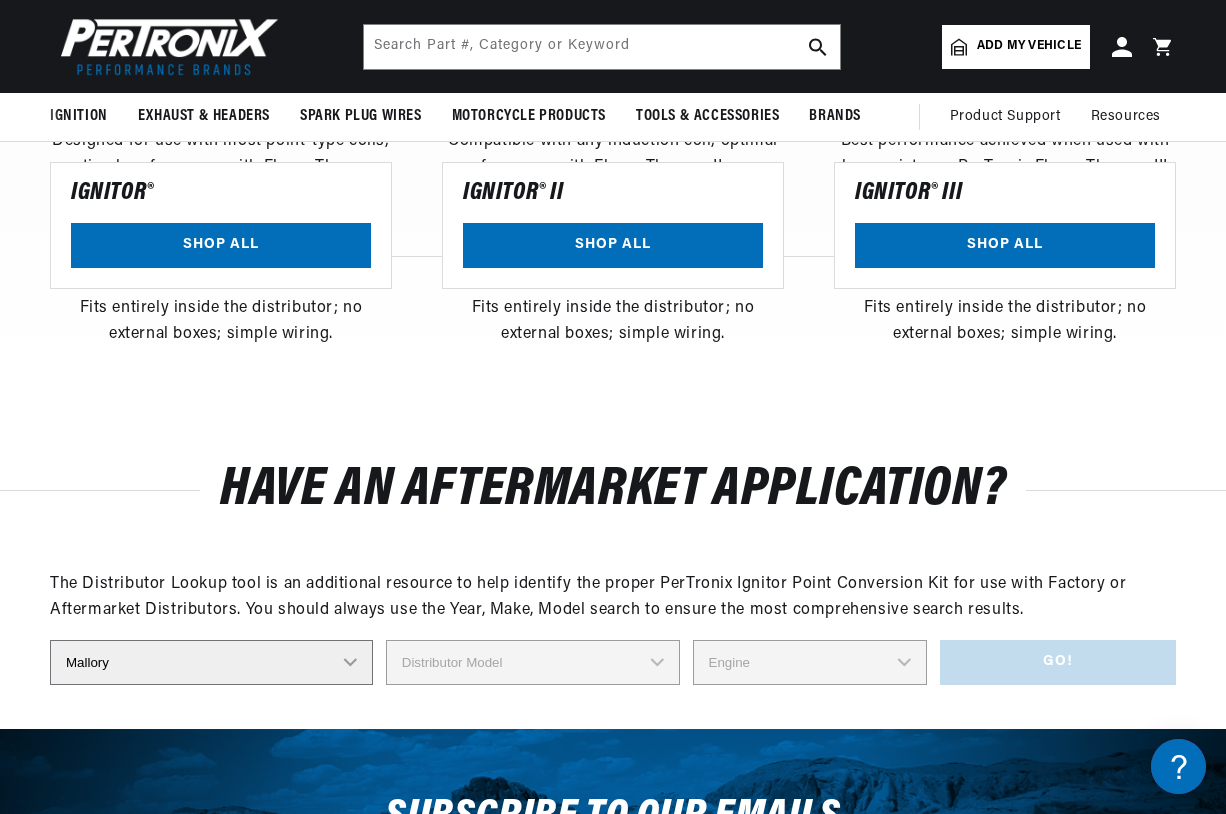 click on "Mallory" at bounding box center (0, 0) 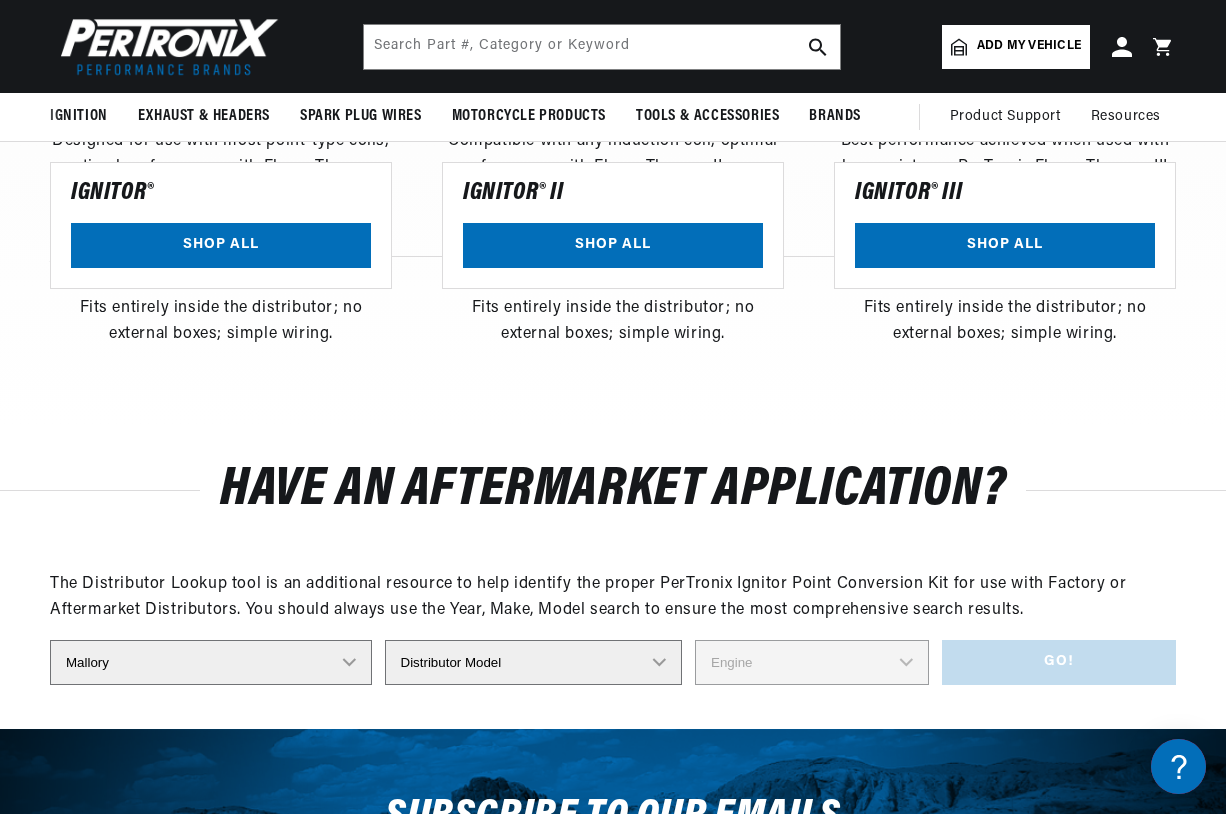 click on "Distributor Model
381775 384193 980680 981659 3538701 23 Series (4 CYL) 23 Series (6 CYL) 24 Series (4 CYL) 24 Series (6 CYL) 25 Series (8 CYL) 26 Series (8 CYL) 37 Series 38 Series 47 Series COMP9000 YC Series YC310HP YC336C YCM Series YCM325A YCM343D YD SERIES YL Series YL414D YL664A YL670AV YL679A YLU Series YS621CV YSM621CV ZC292F ZC343HP" at bounding box center [534, 662] 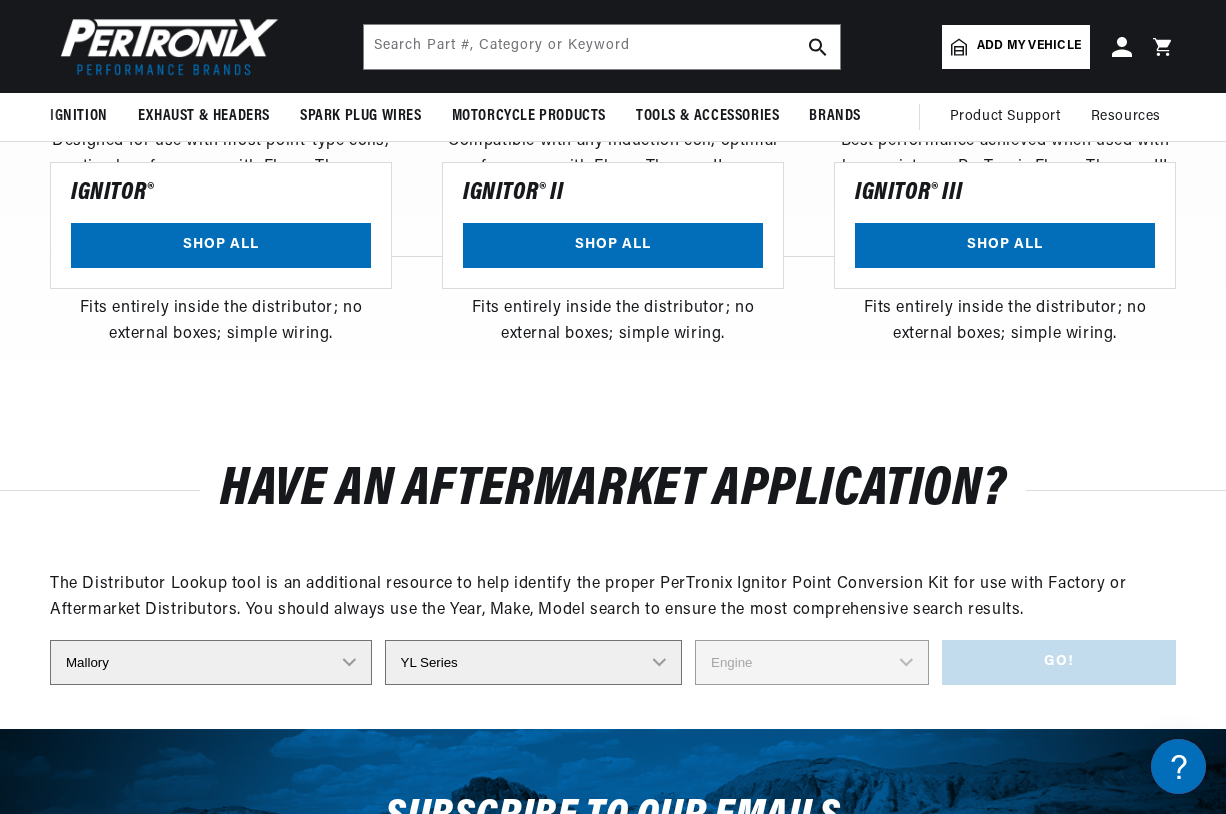 click on "YL Series" at bounding box center (0, 0) 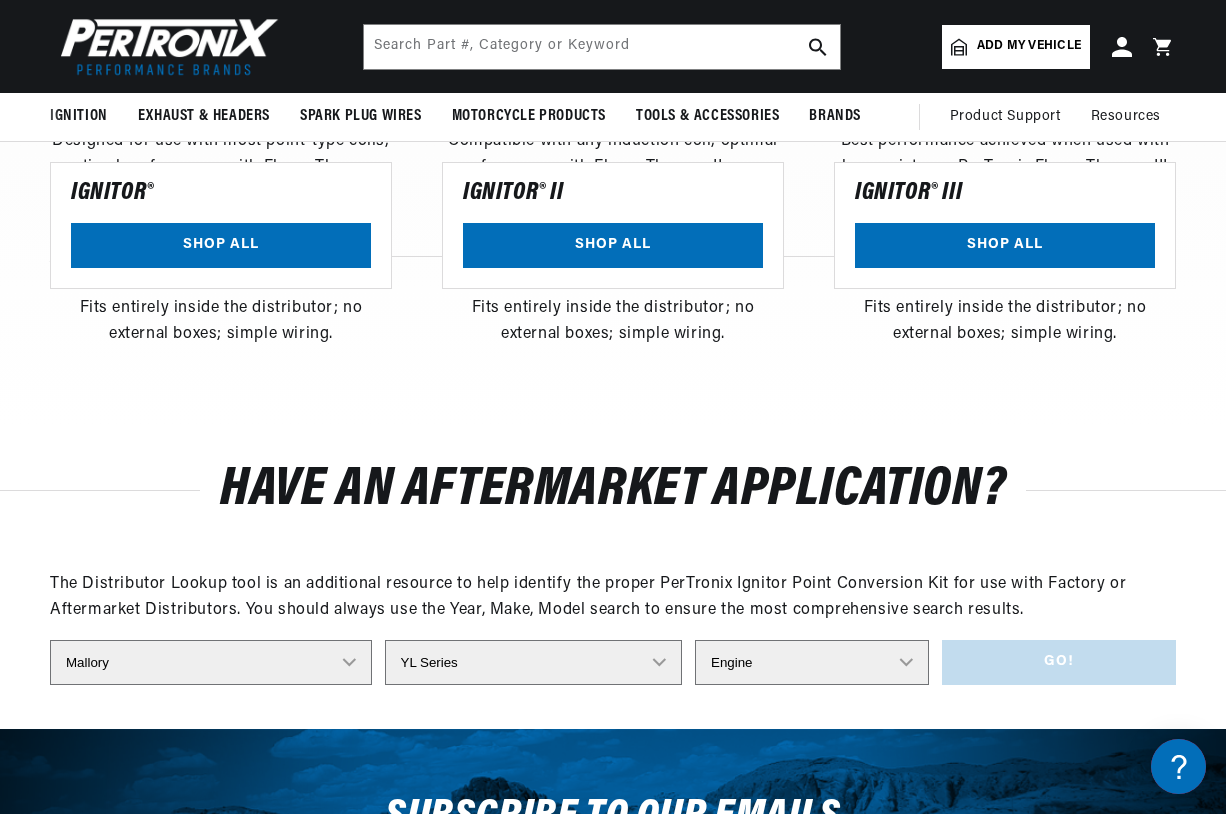 click on "Engine
4 8 6" at bounding box center (812, 662) 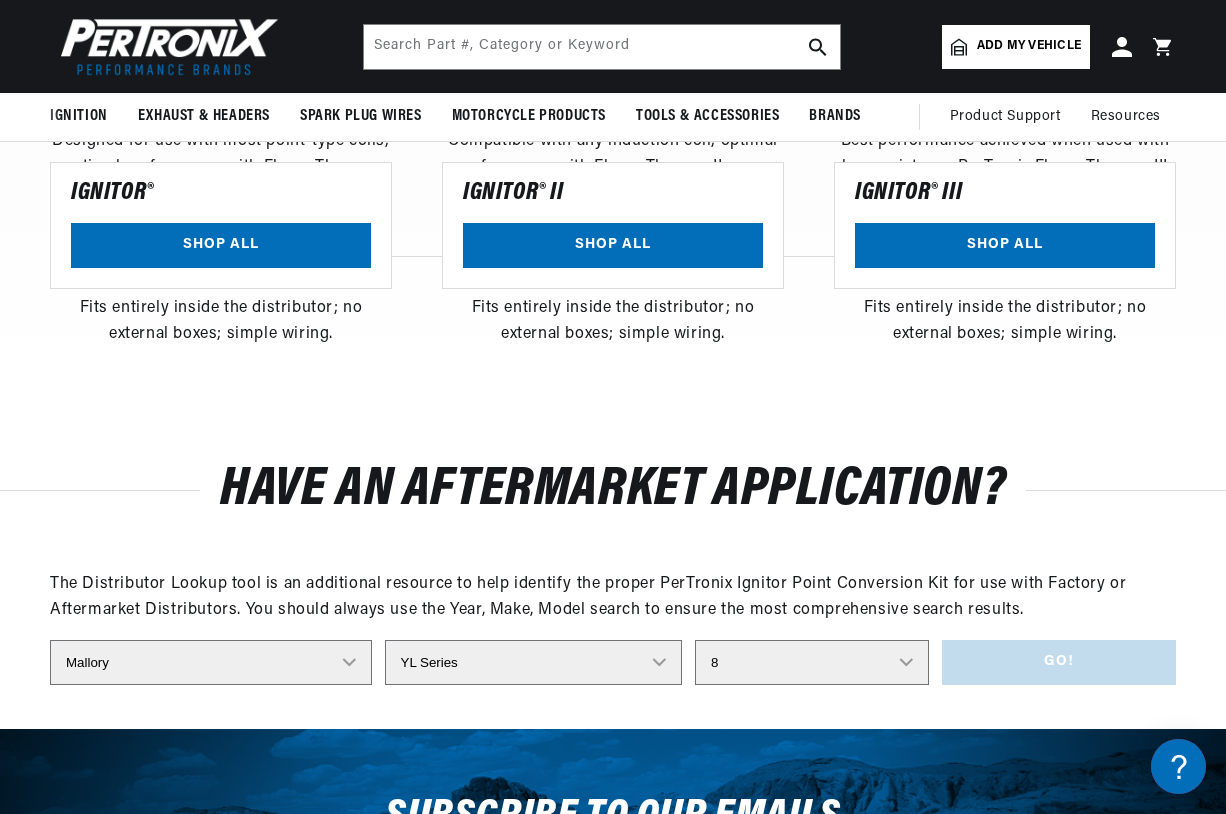 click on "8" at bounding box center (0, 0) 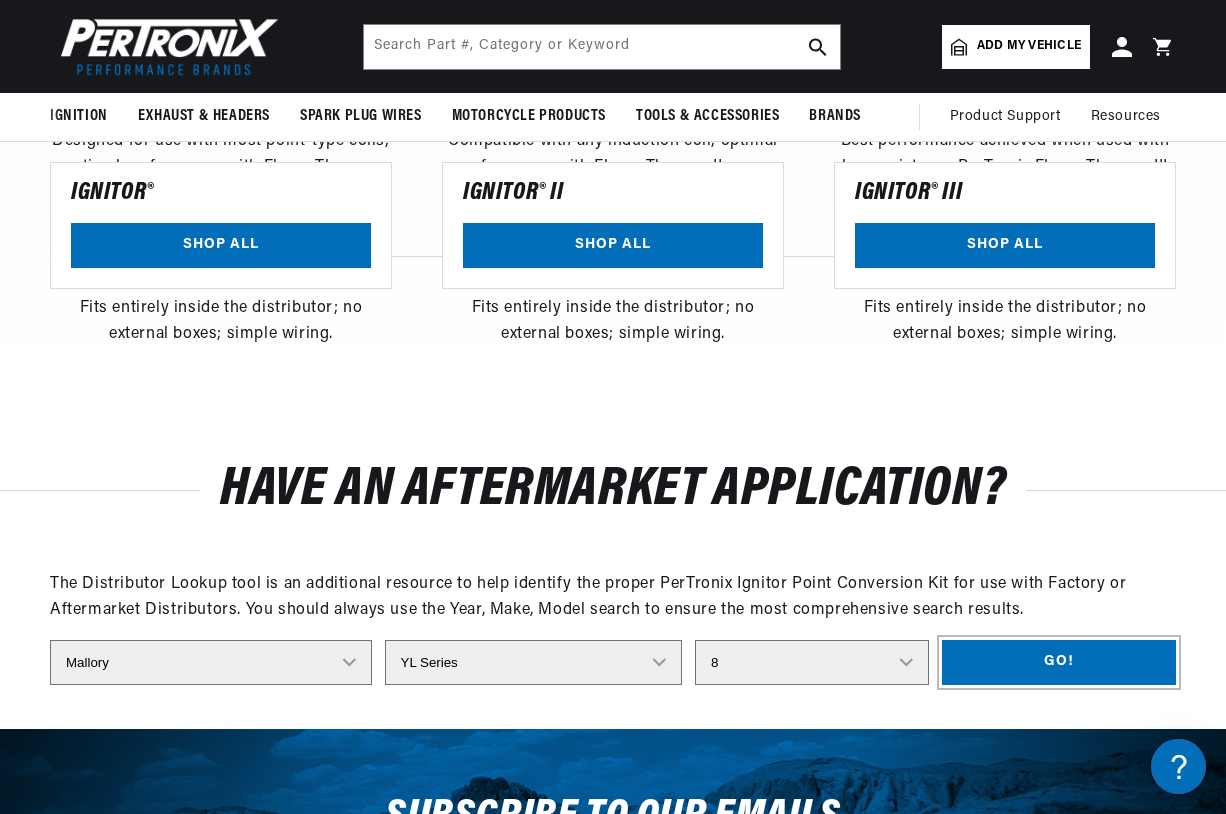 drag, startPoint x: 1100, startPoint y: 646, endPoint x: 927, endPoint y: 634, distance: 173.41568 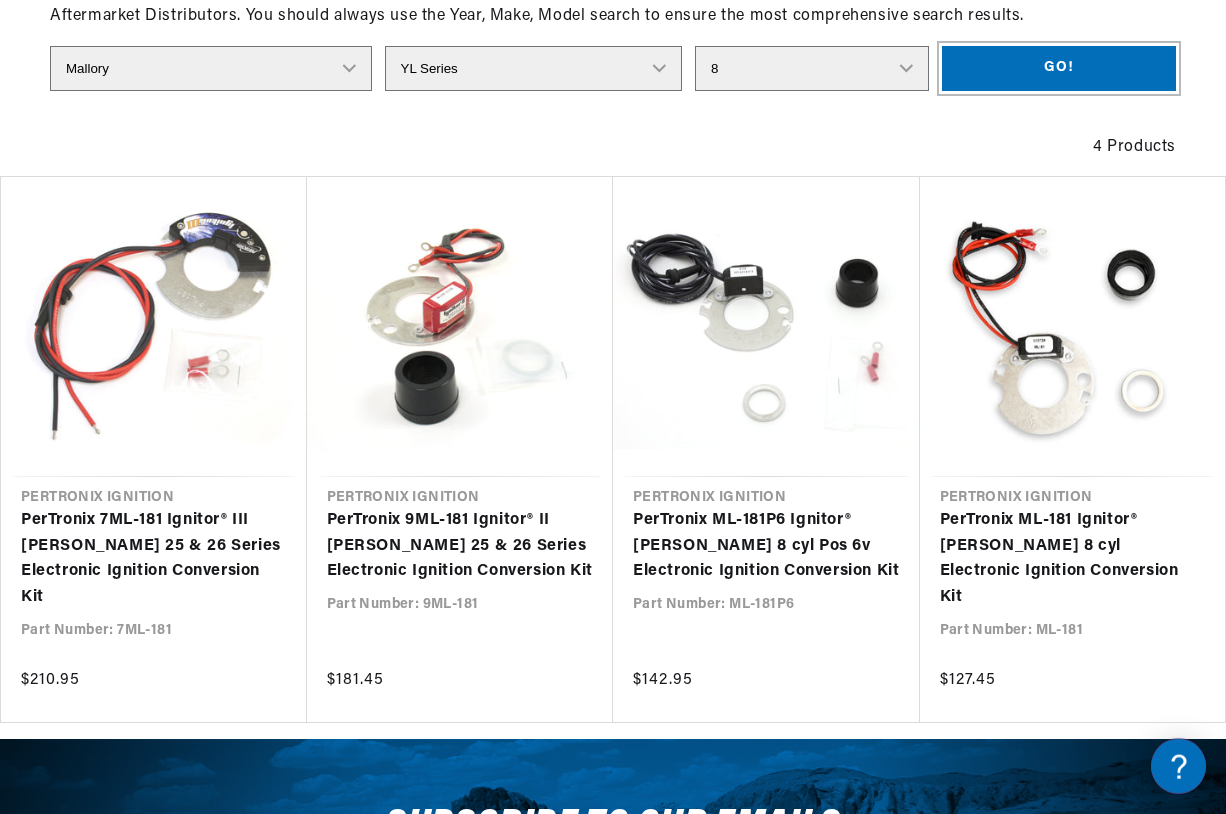 scroll, scrollTop: 2817, scrollLeft: 0, axis: vertical 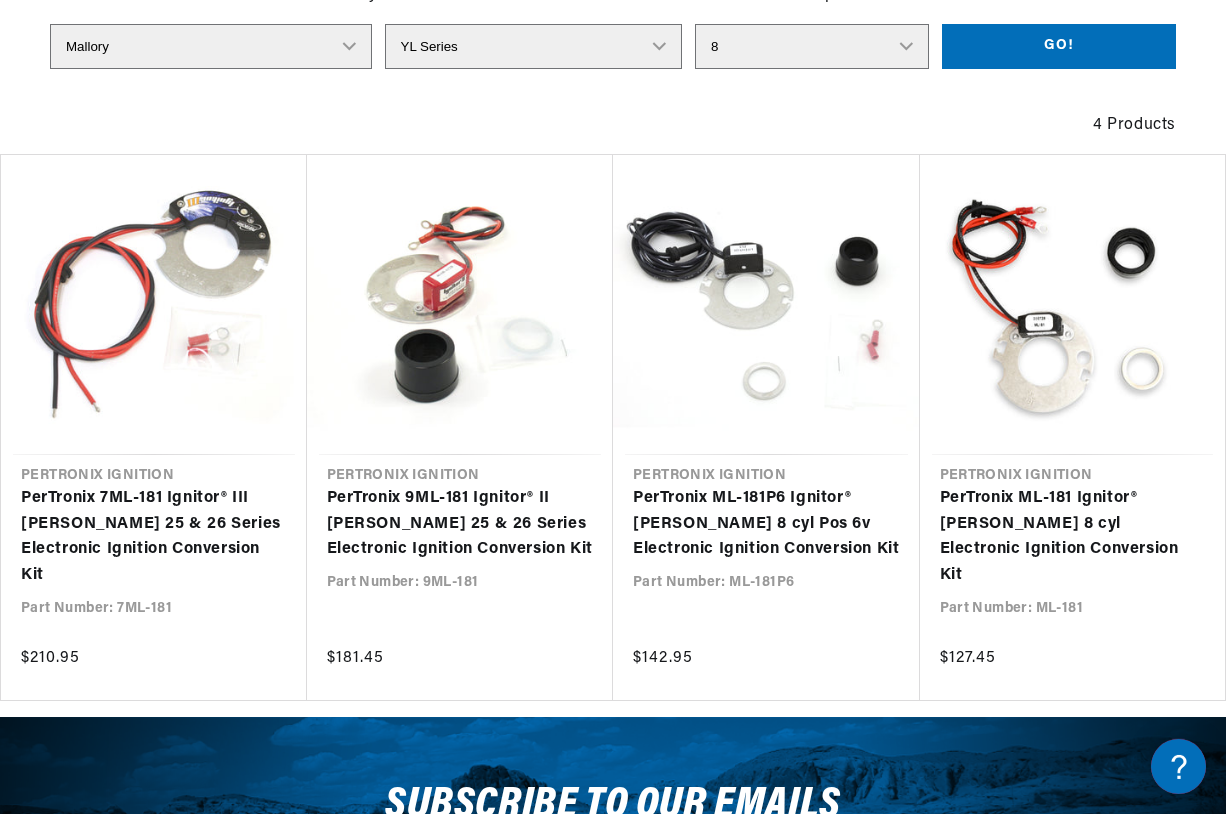 drag, startPoint x: 1214, startPoint y: 0, endPoint x: 1034, endPoint y: 781, distance: 801.47424 